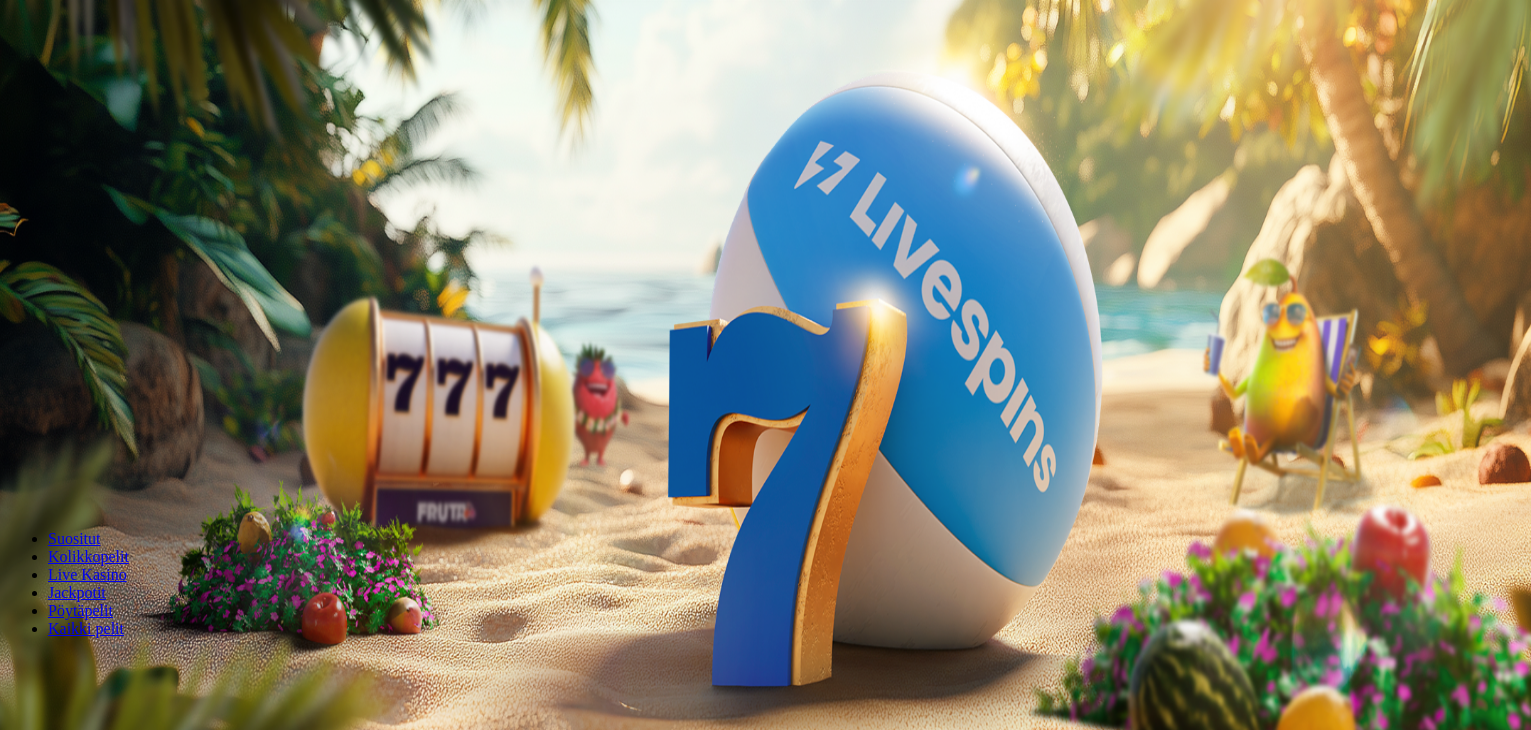 scroll, scrollTop: 0, scrollLeft: 0, axis: both 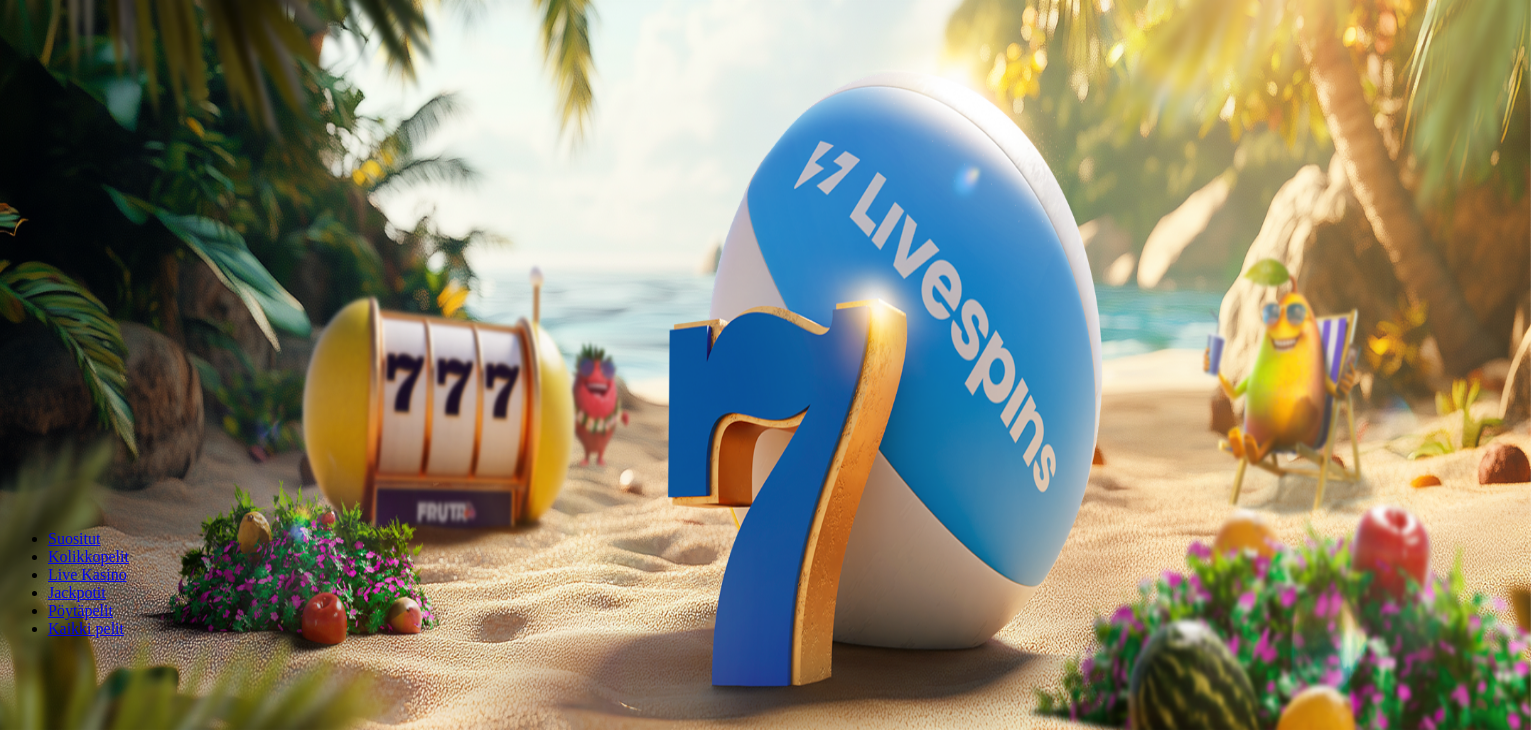 click on "Ymmärrän" at bounding box center [151, 5157] 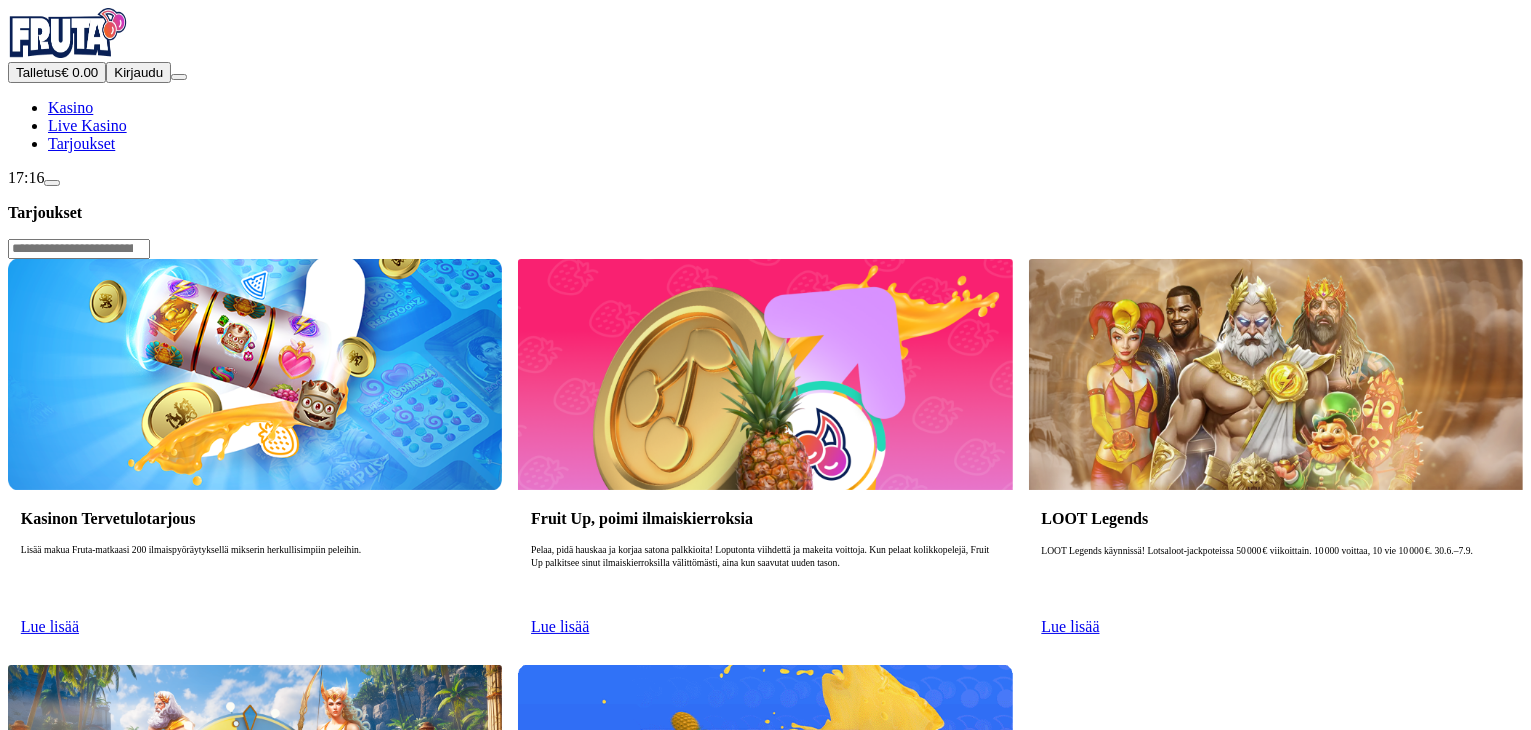 scroll, scrollTop: 0, scrollLeft: 0, axis: both 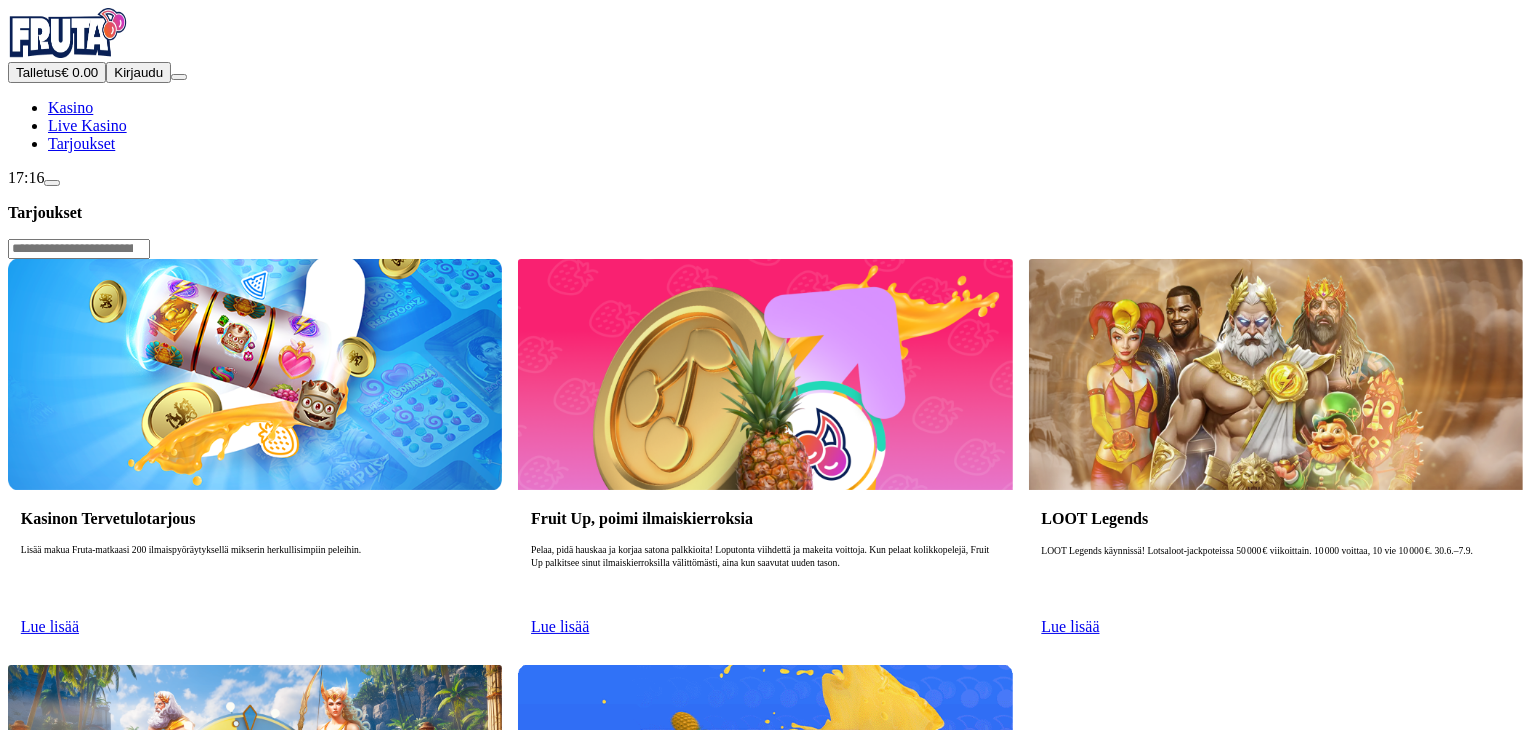click on "Kasinon Tervetulotarjous Lisää makua Fruta-matkaasi 200 ilmaispyöräytyksellä mikserin herkullisimpiin peleihin. Lue lisää" at bounding box center (255, 569) 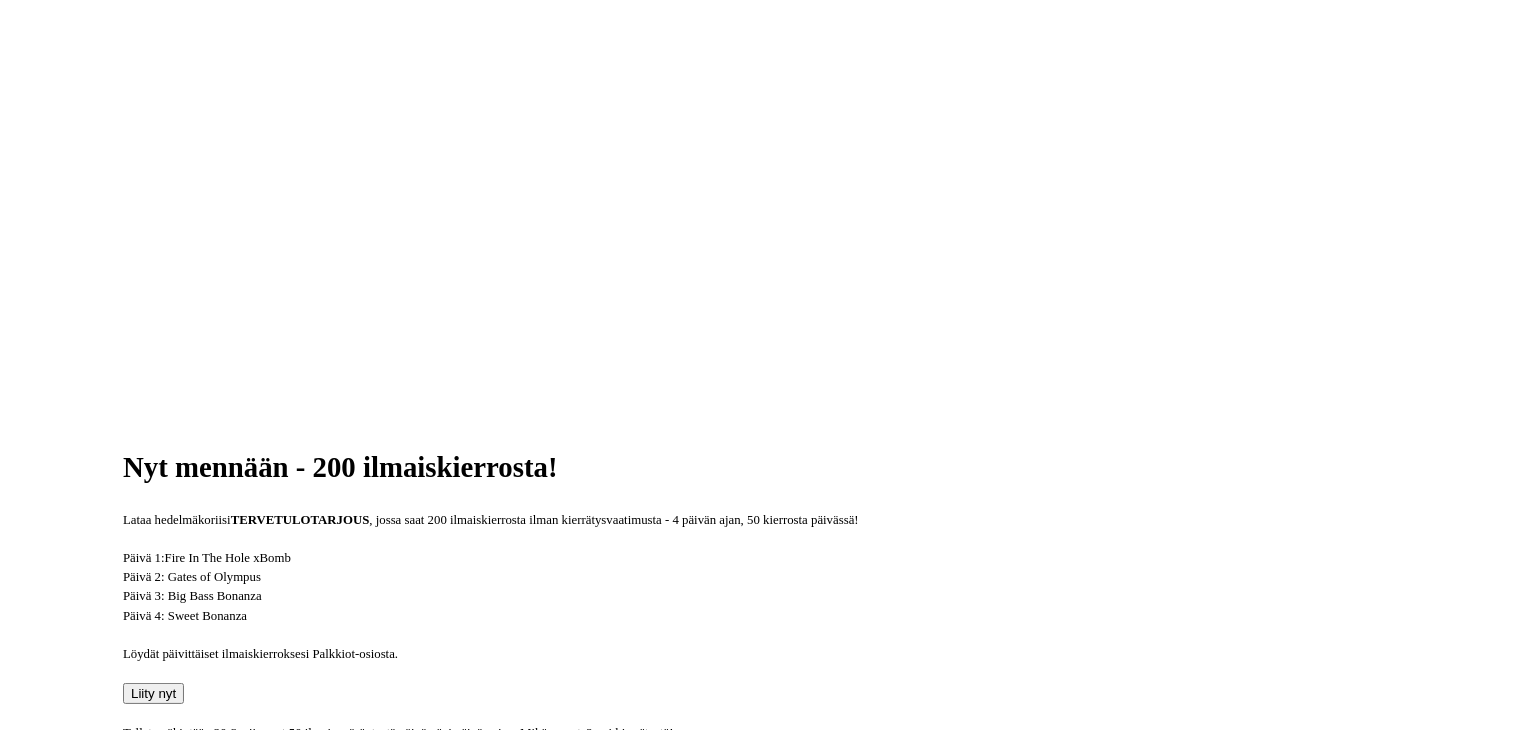 scroll, scrollTop: 362, scrollLeft: 0, axis: vertical 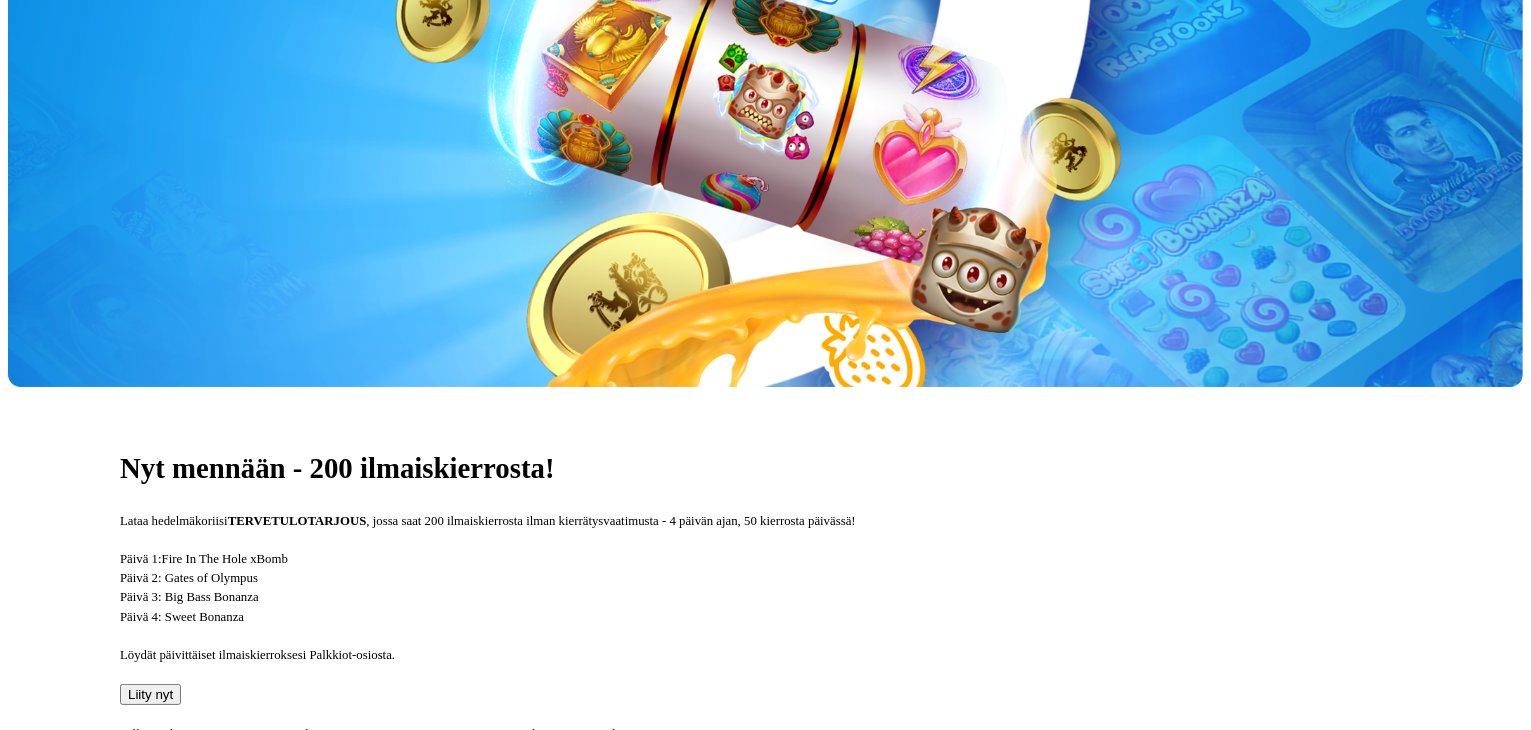 click on "Liity nyt" at bounding box center [150, 694] 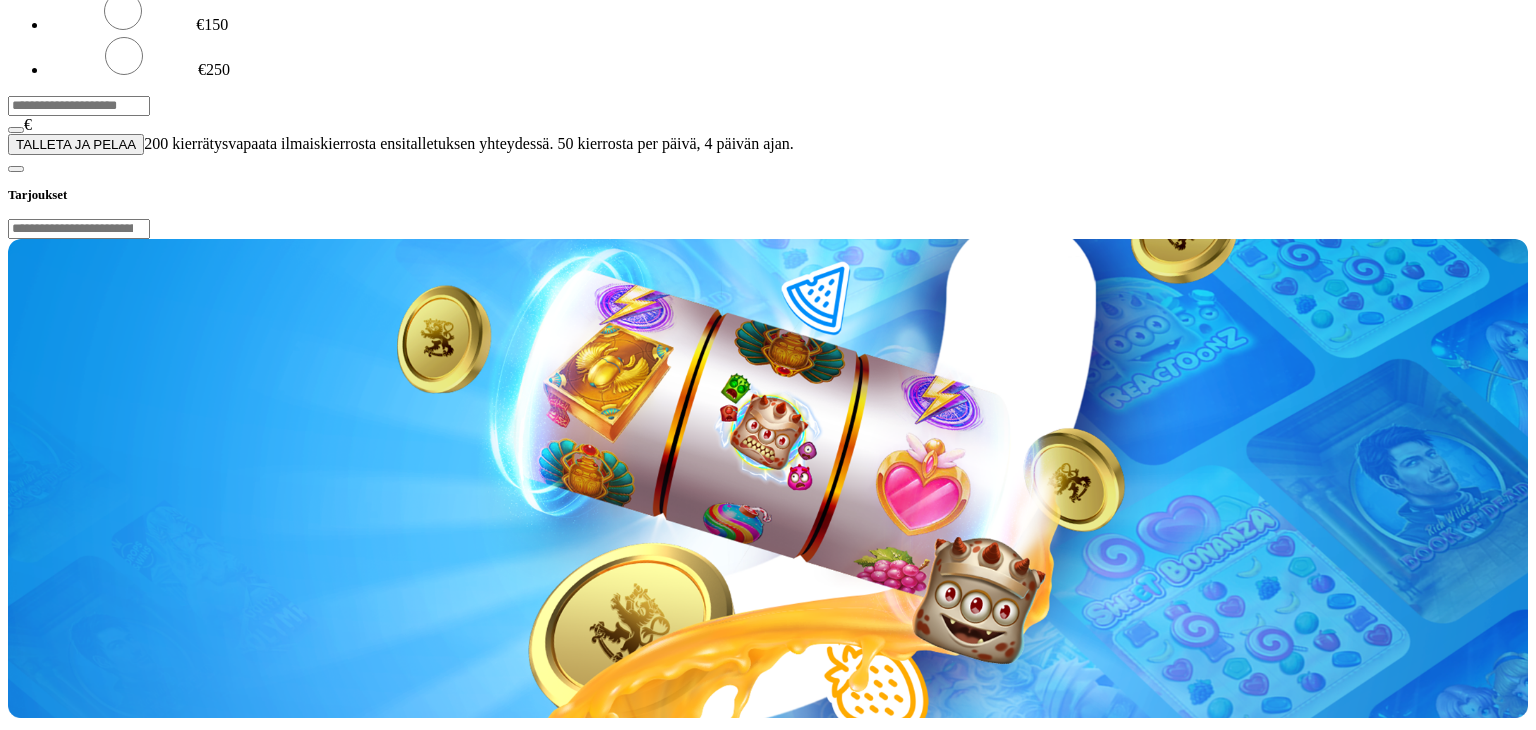 click on "Kirjaudu" at bounding box center (138, -290) 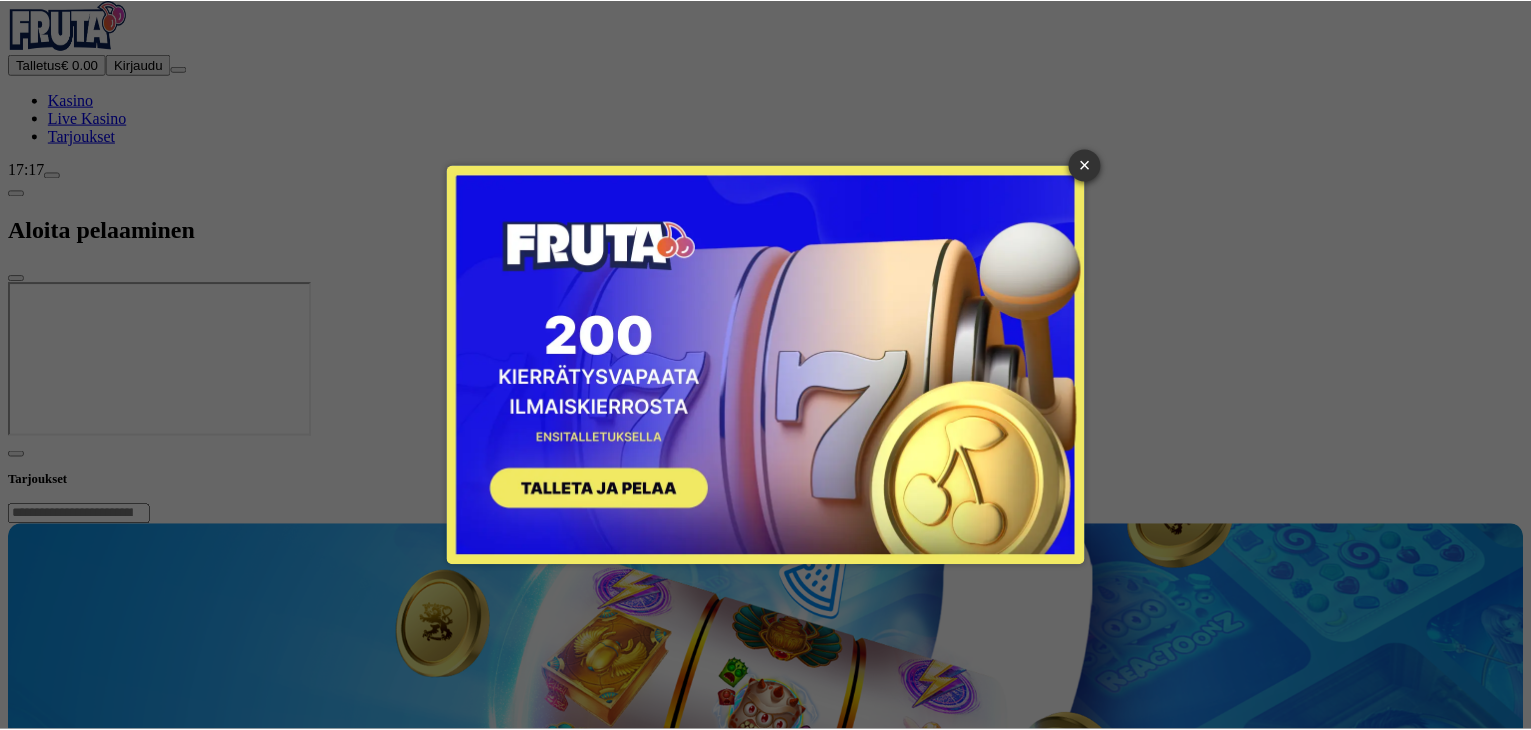 scroll, scrollTop: 0, scrollLeft: 0, axis: both 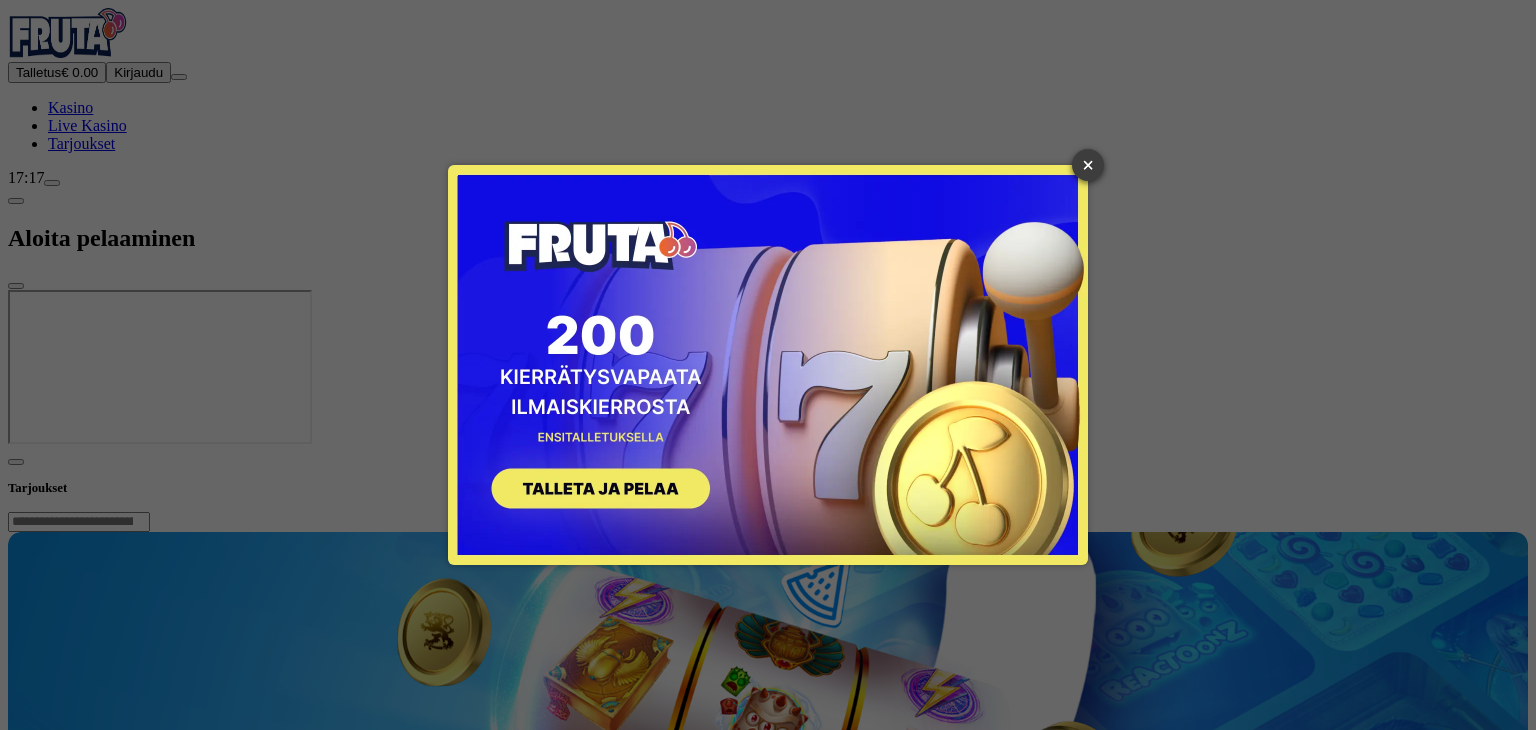 click on "×" at bounding box center [1088, 165] 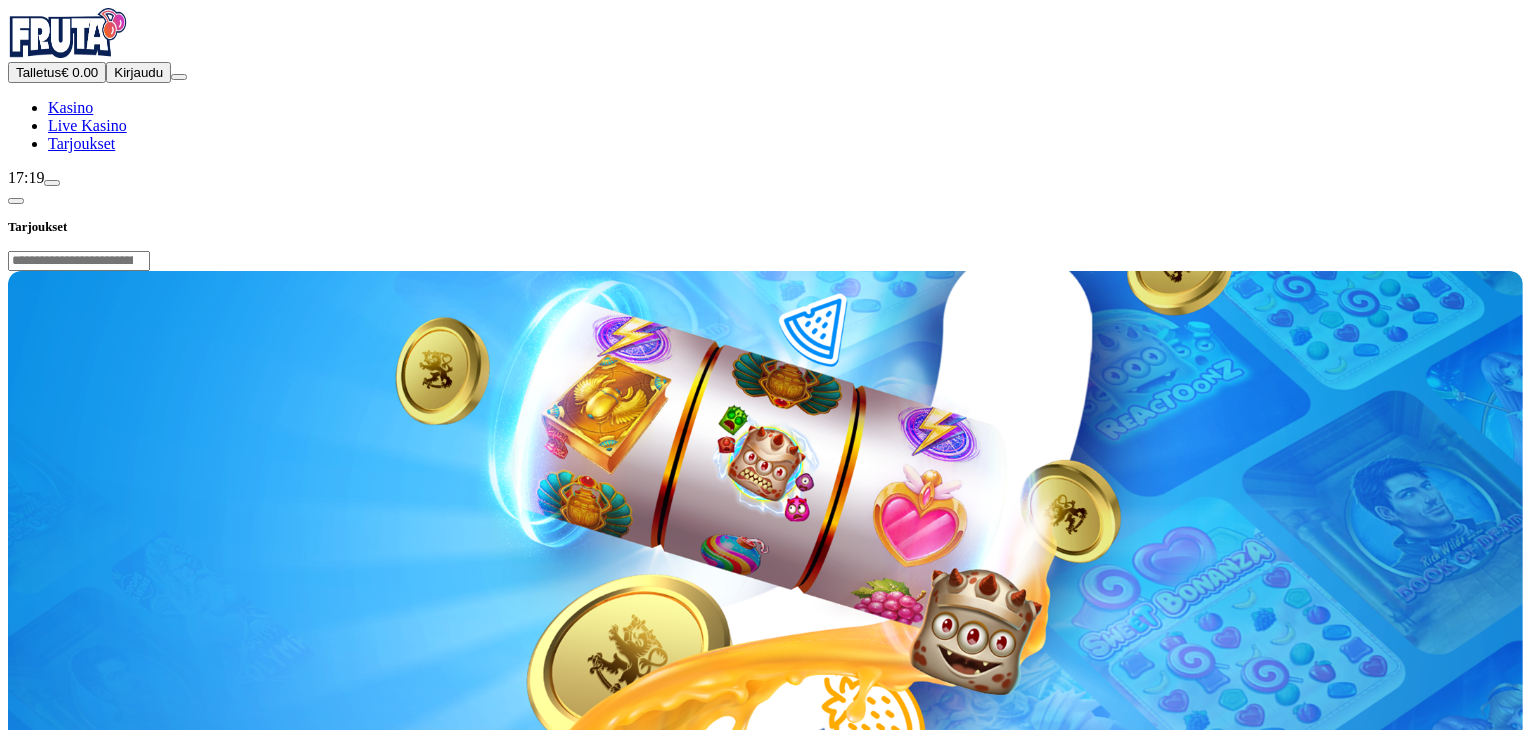 click on "Kirjaudu" at bounding box center (138, 72) 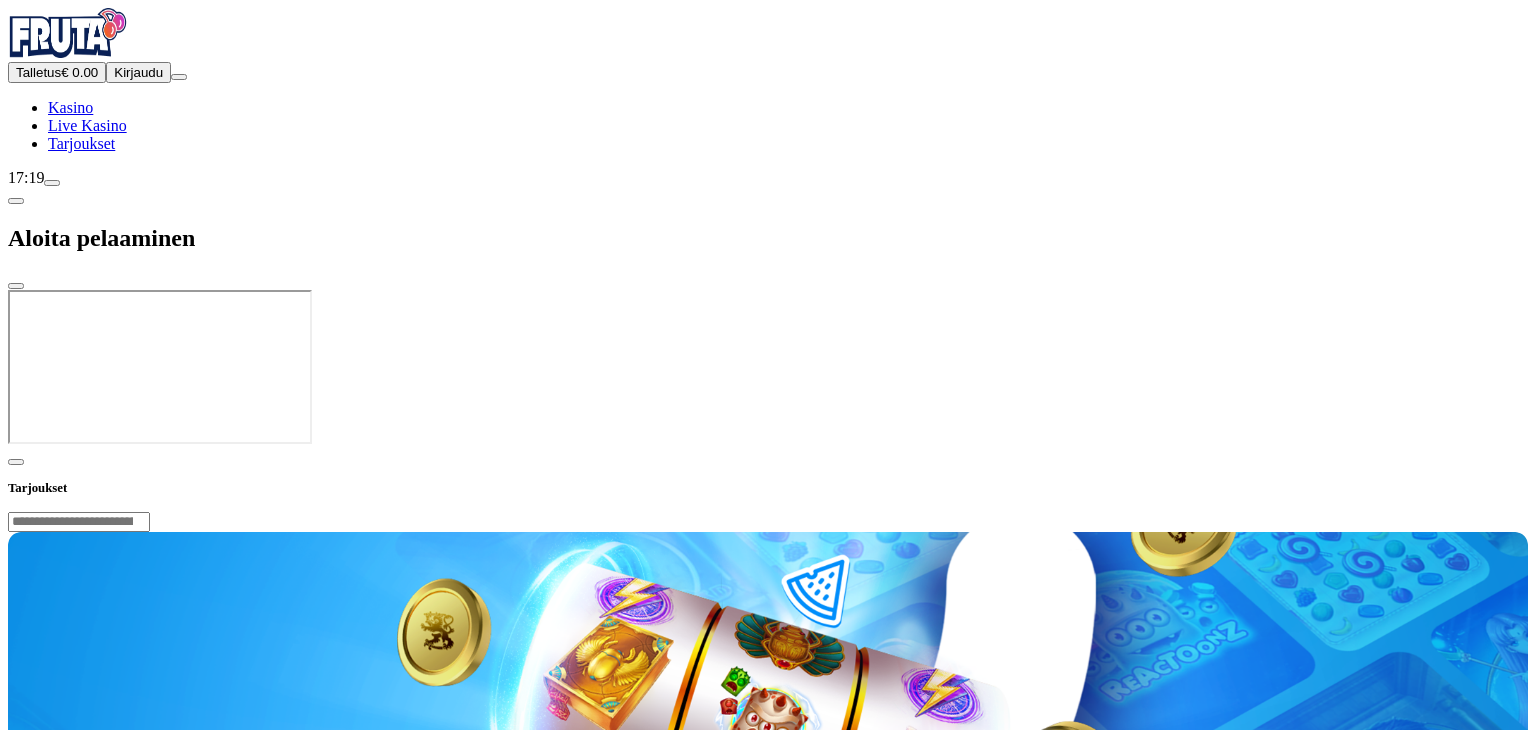 click on "Kasino" at bounding box center [70, 107] 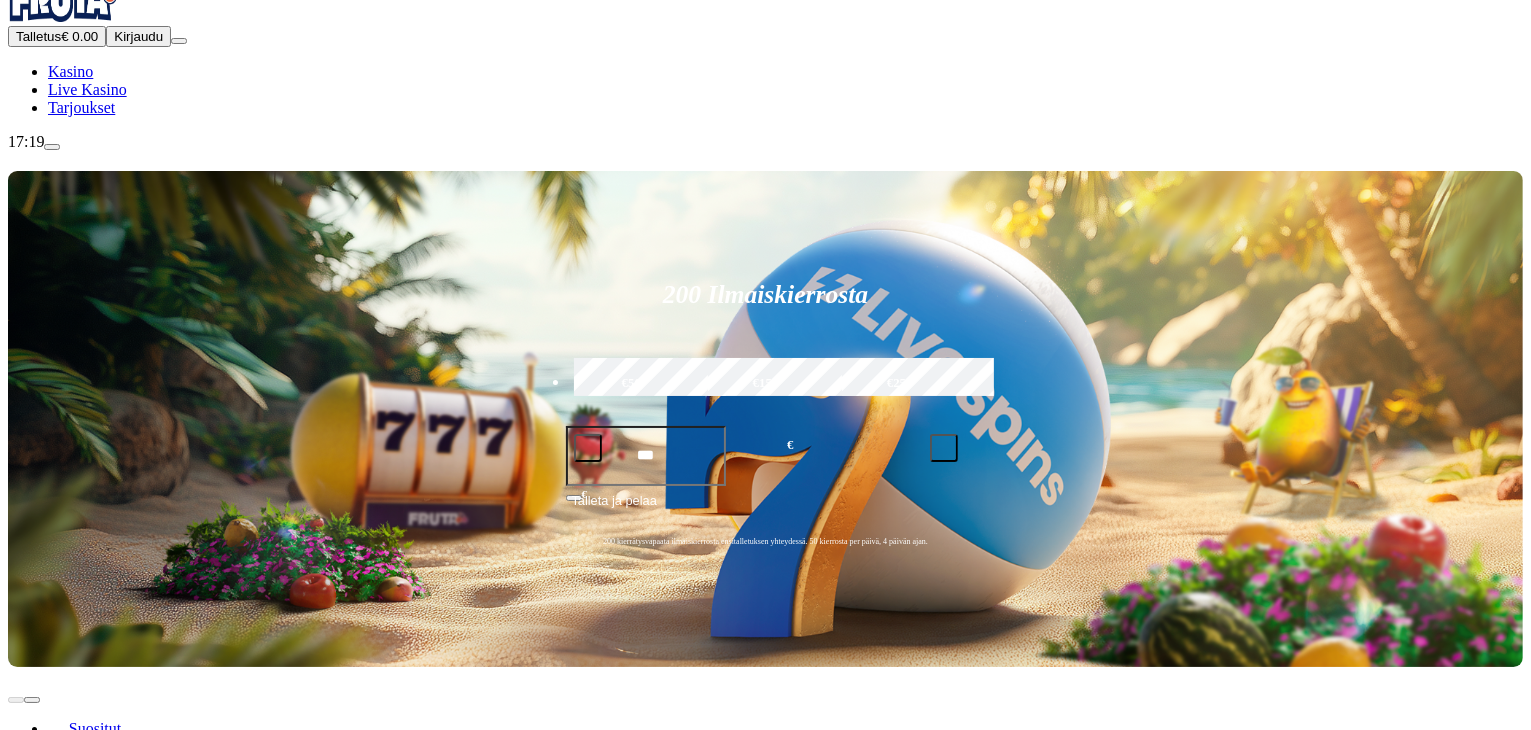 scroll, scrollTop: 0, scrollLeft: 0, axis: both 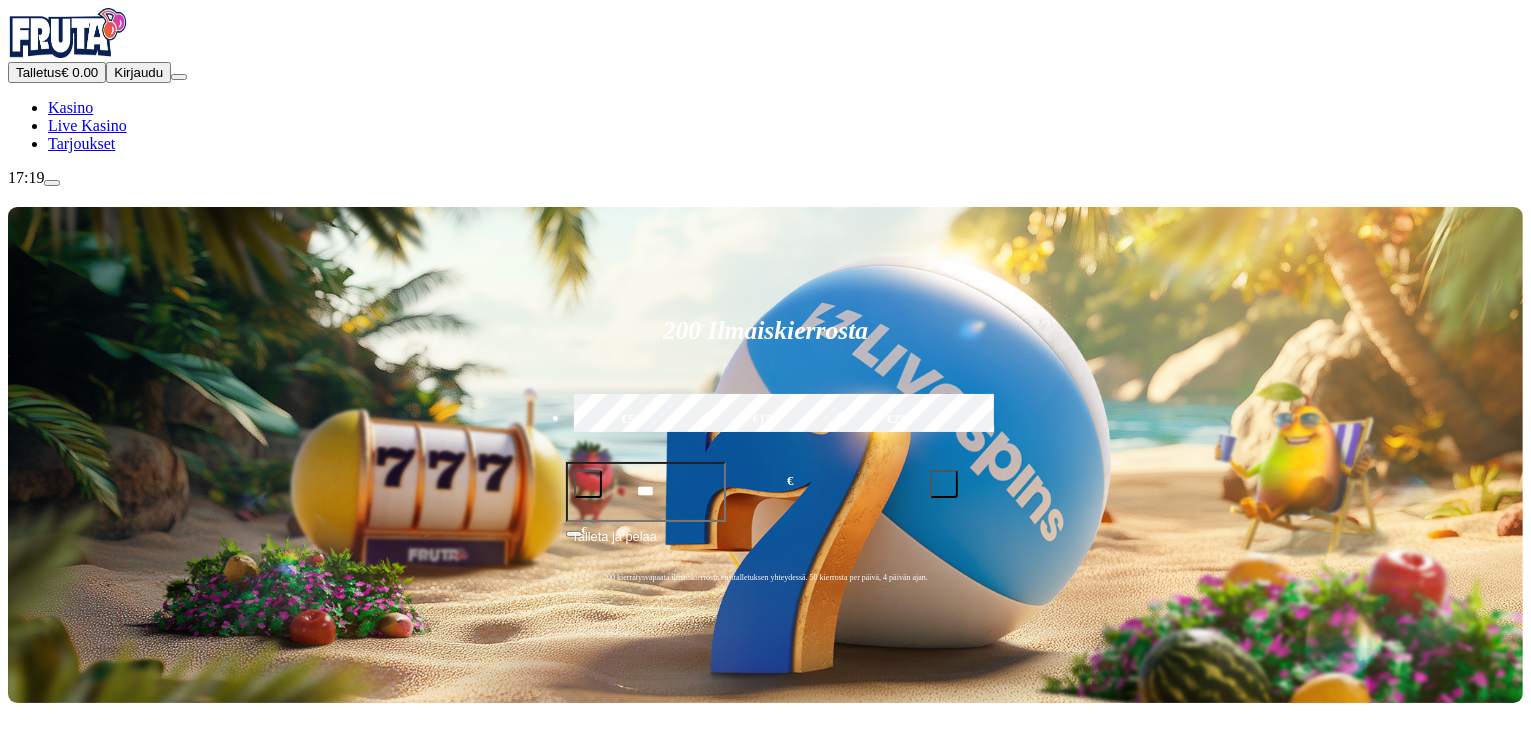 click on "Kirjaudu" at bounding box center (138, 72) 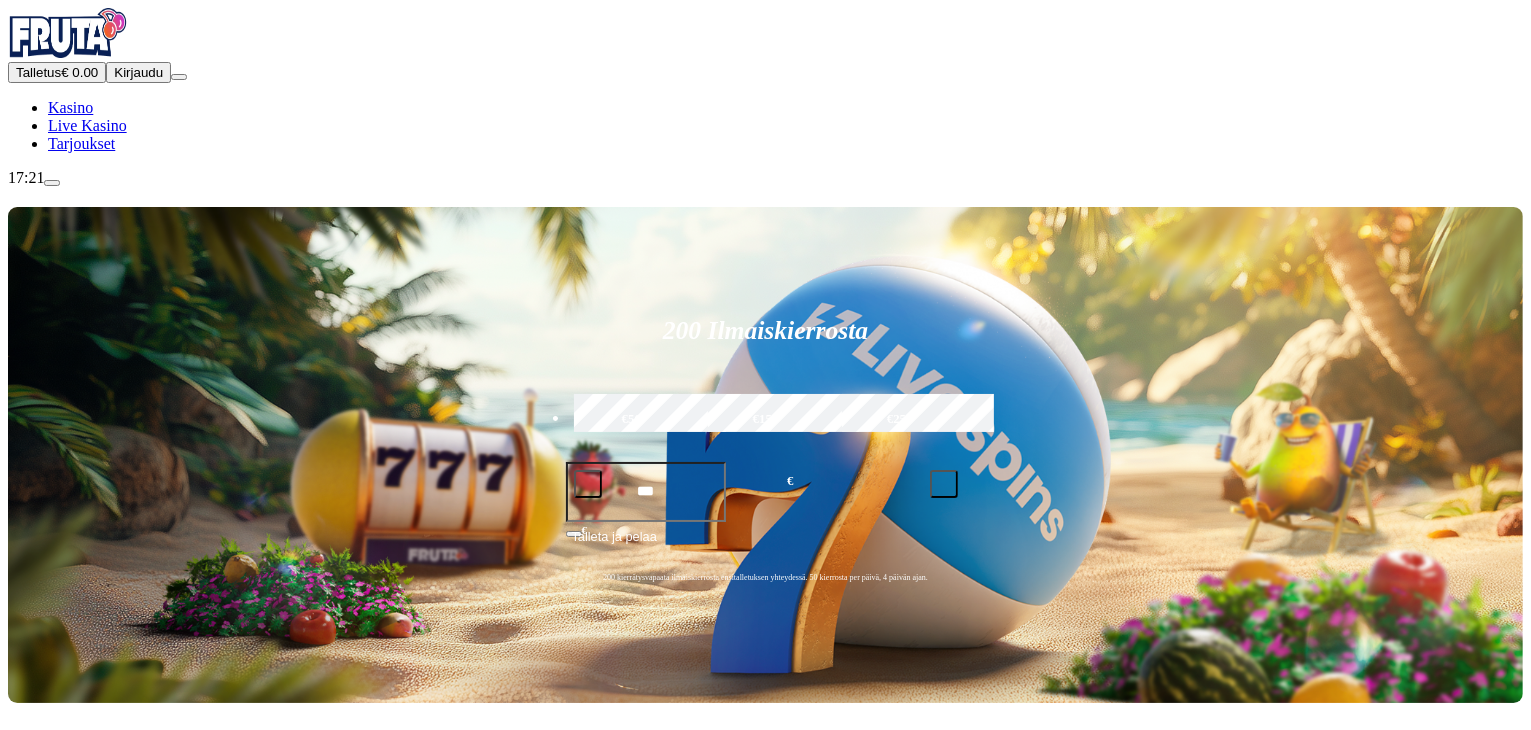 click at bounding box center [68, 33] 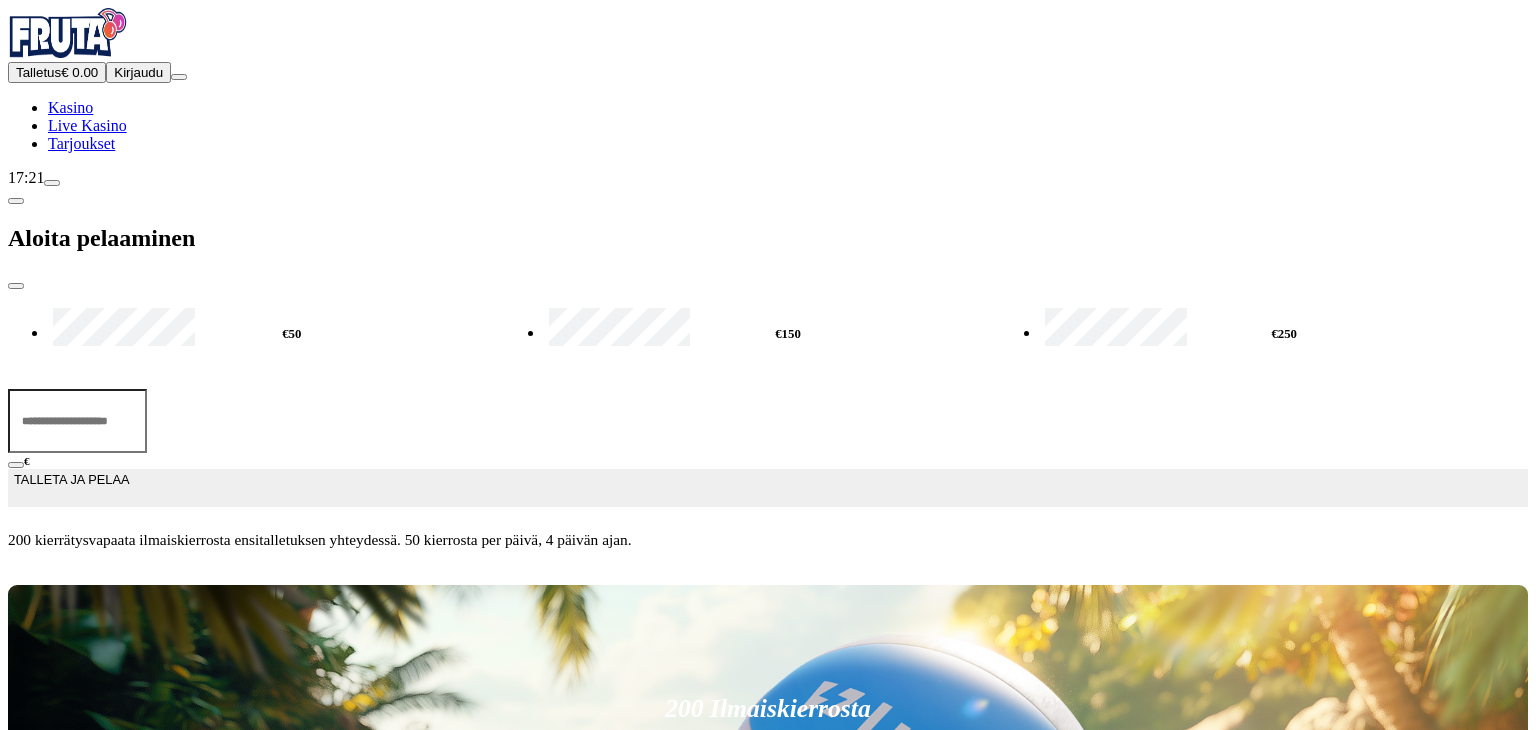 click at bounding box center (16, 286) 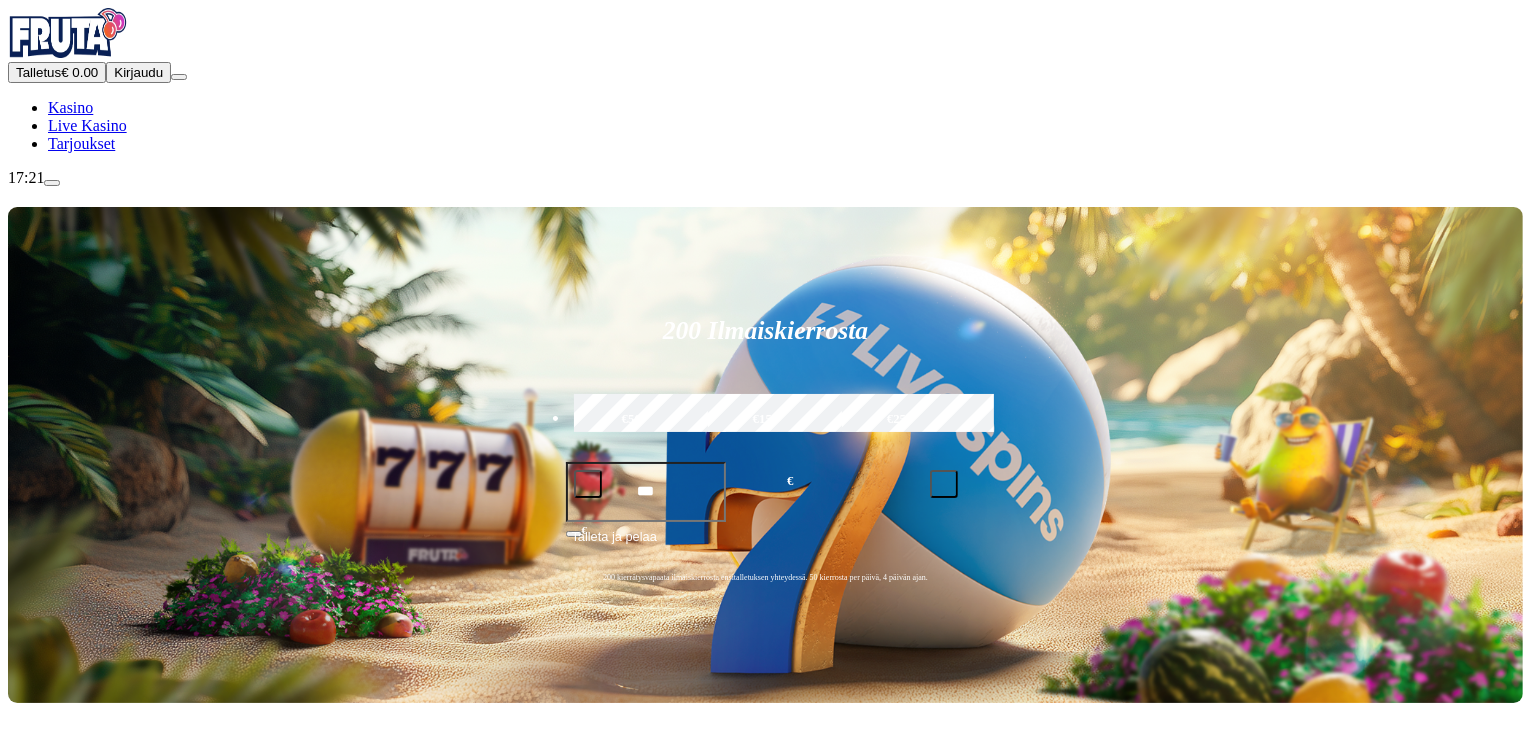click on "***" at bounding box center (646, 492) 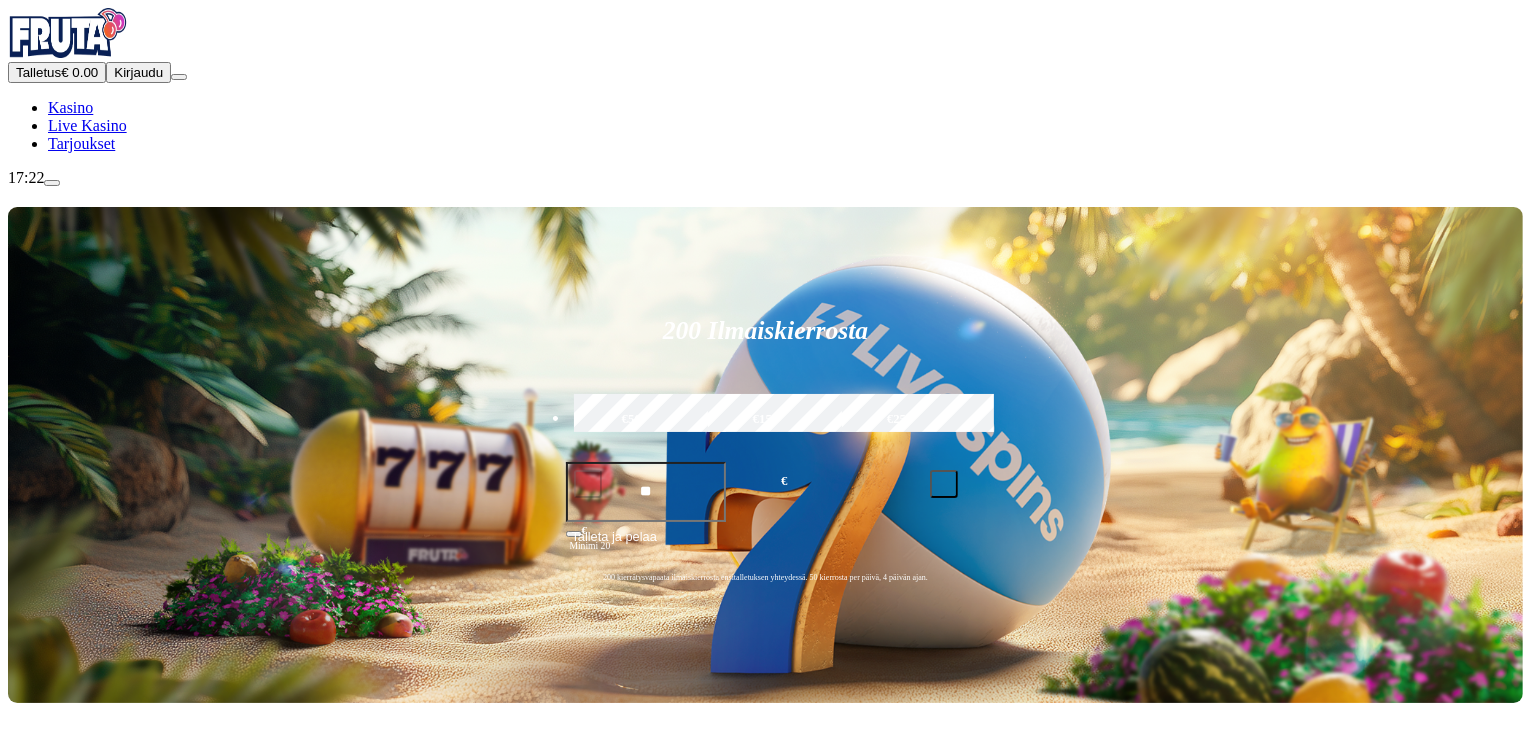 type on "*" 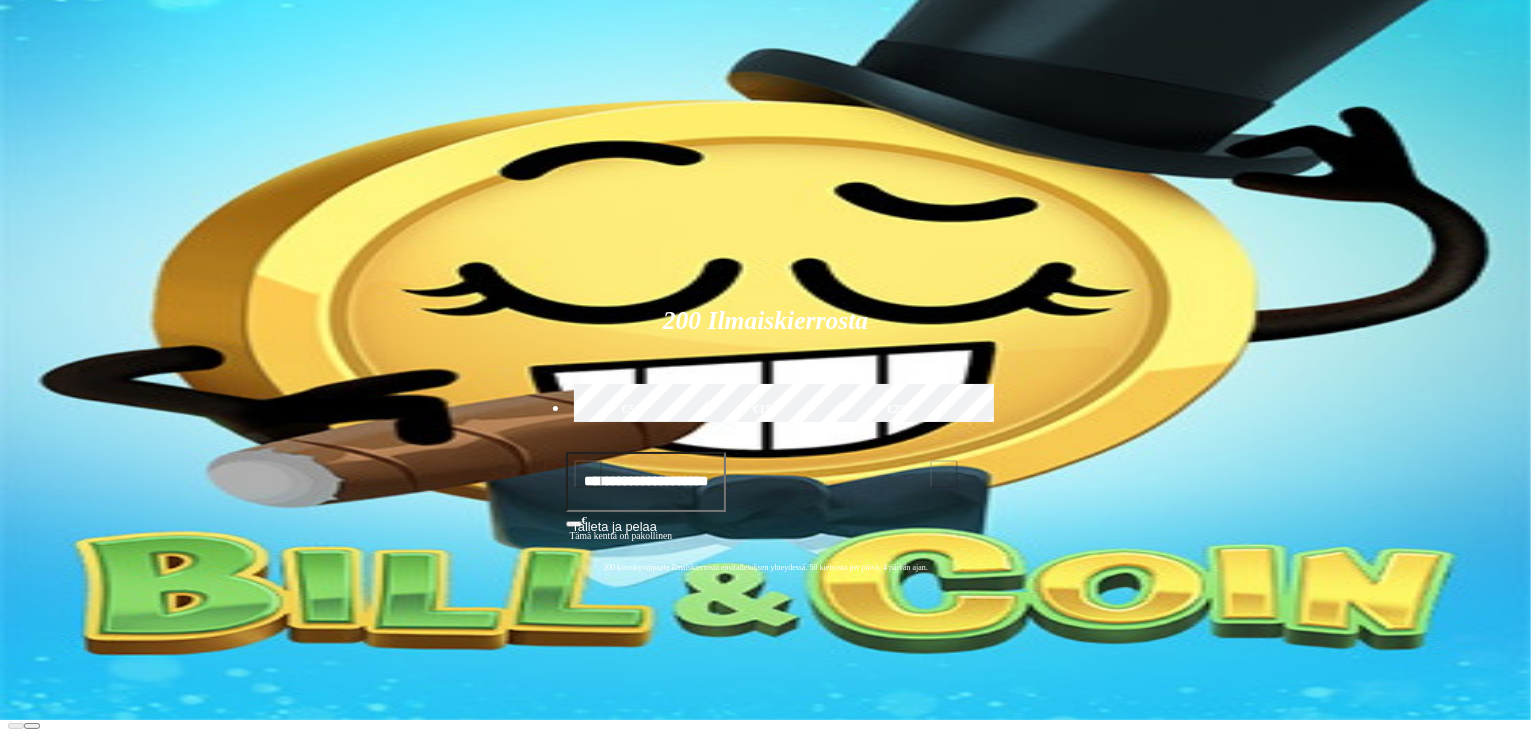 scroll, scrollTop: 0, scrollLeft: 0, axis: both 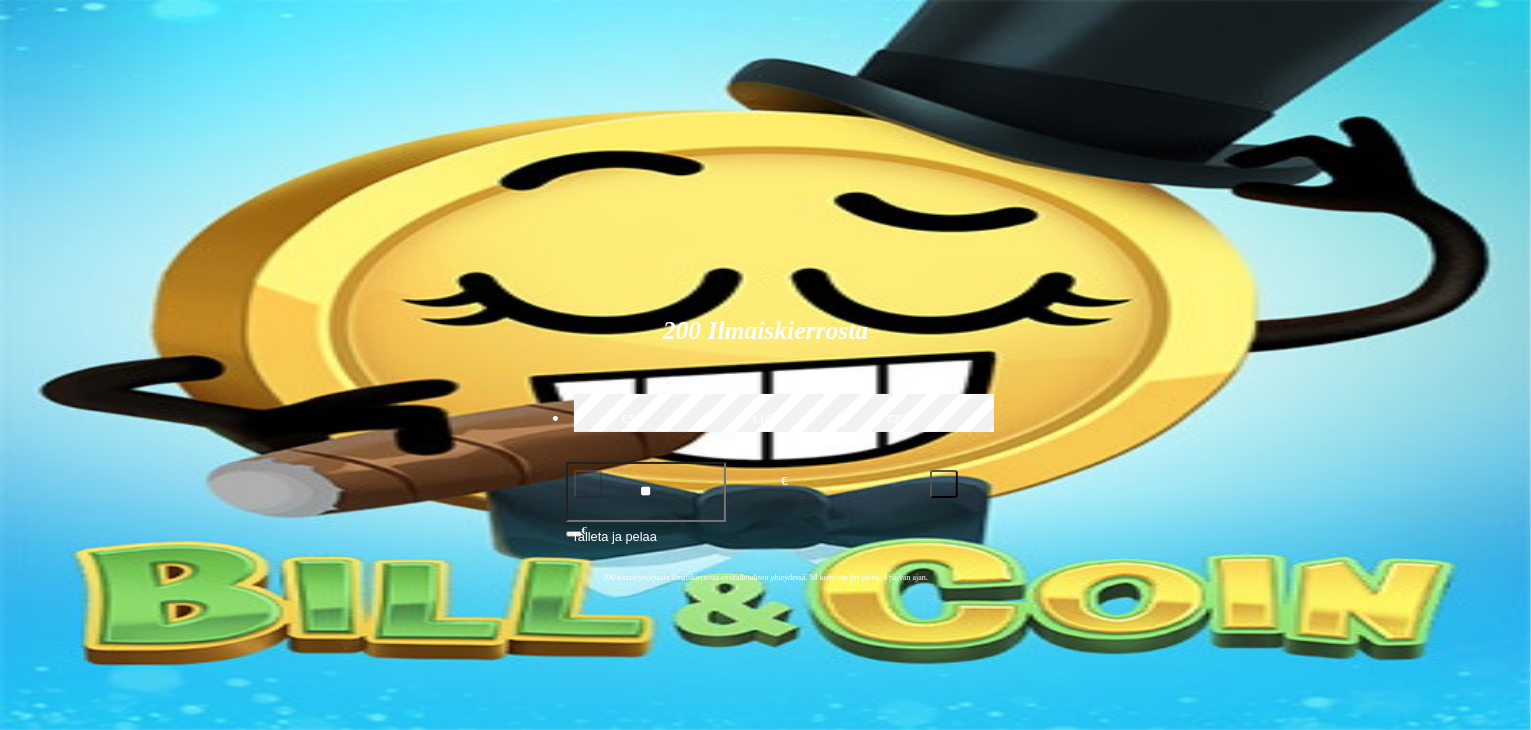 type on "**" 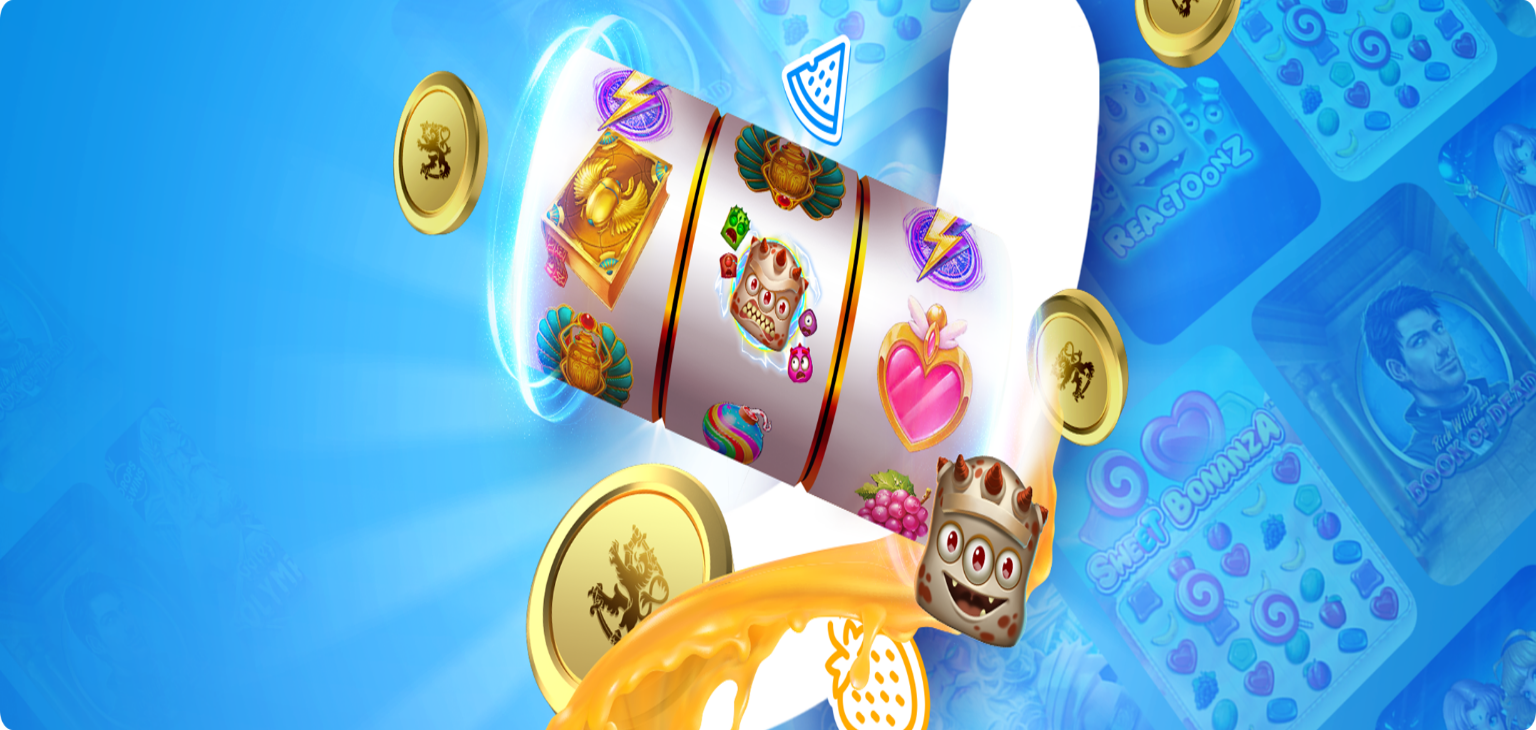 scroll, scrollTop: 0, scrollLeft: 0, axis: both 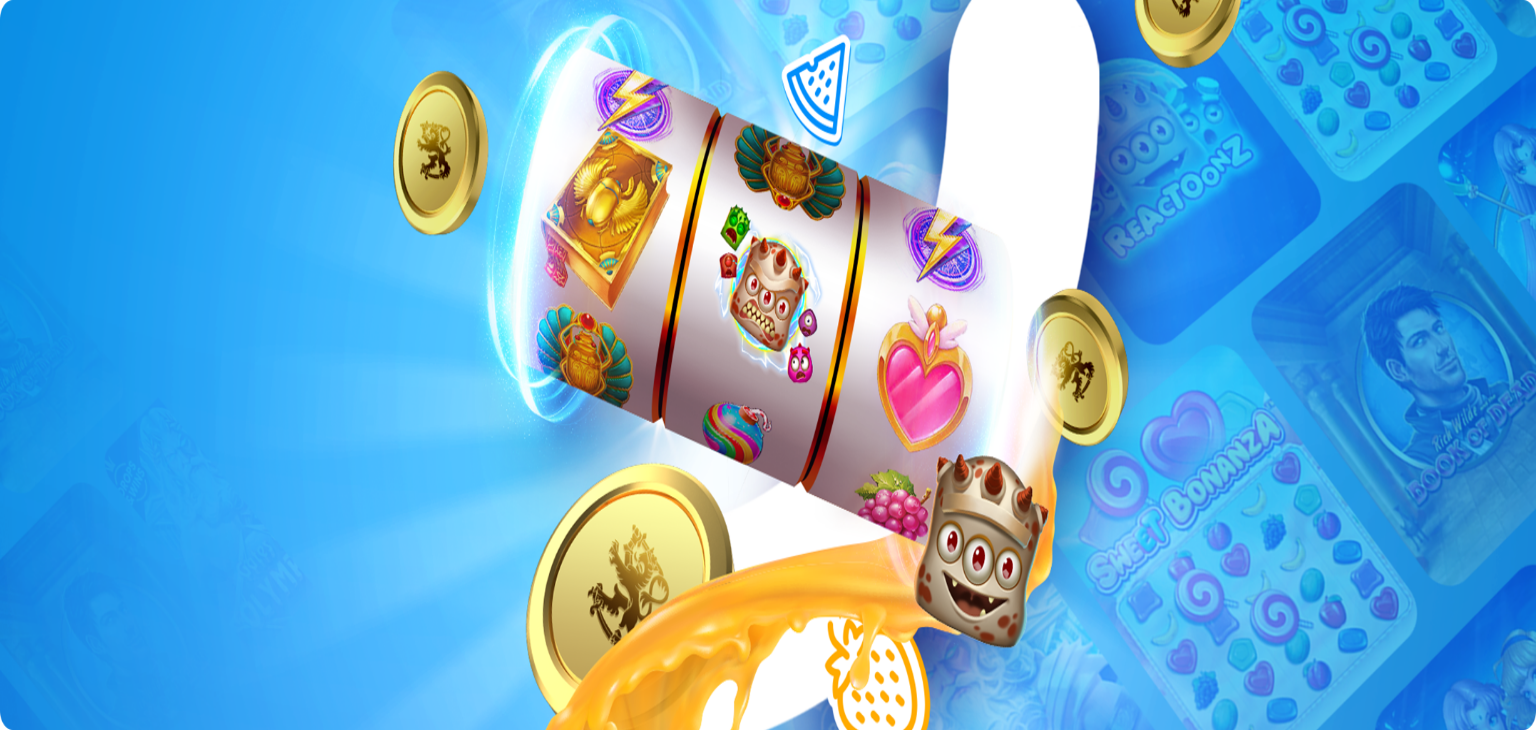 click at bounding box center (768, 340) 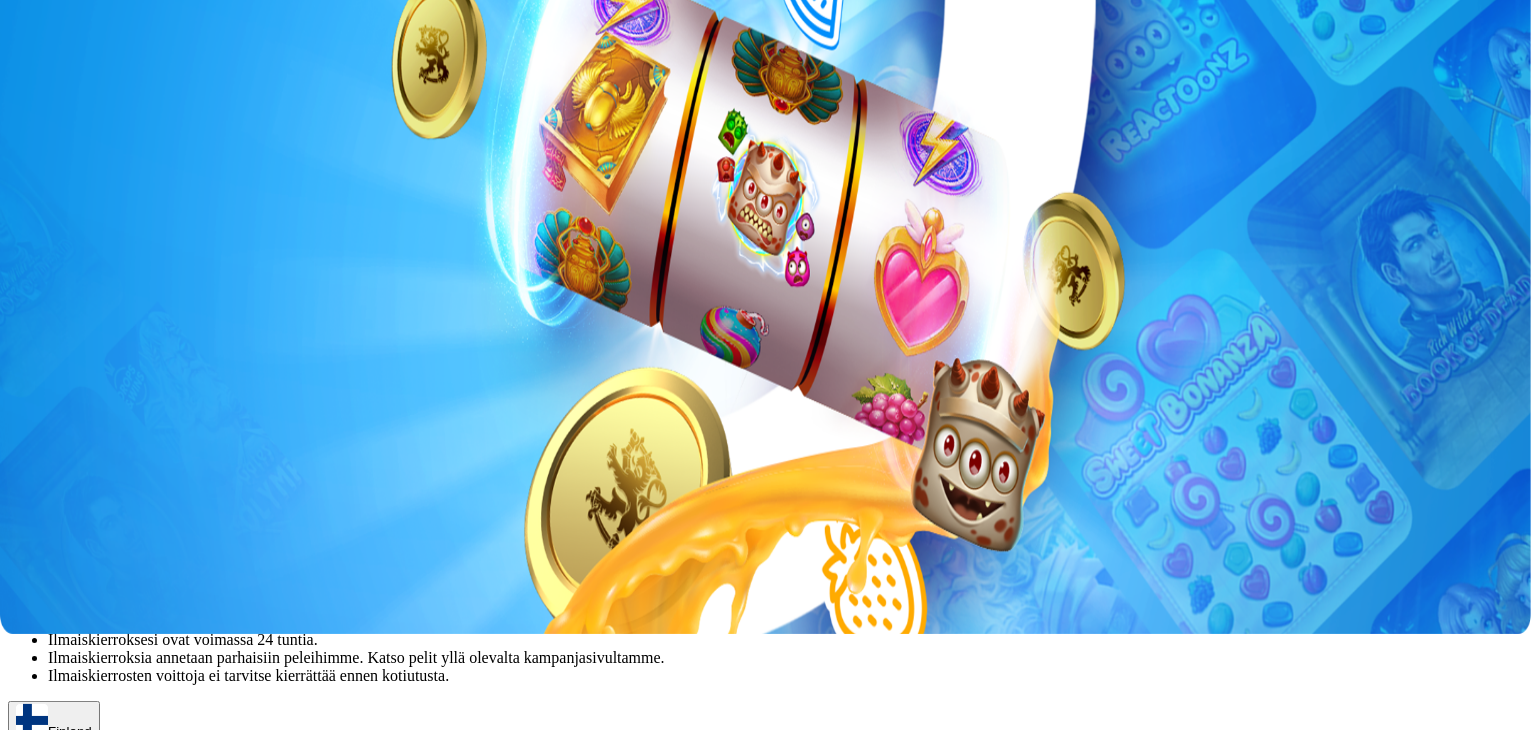 scroll, scrollTop: 0, scrollLeft: 0, axis: both 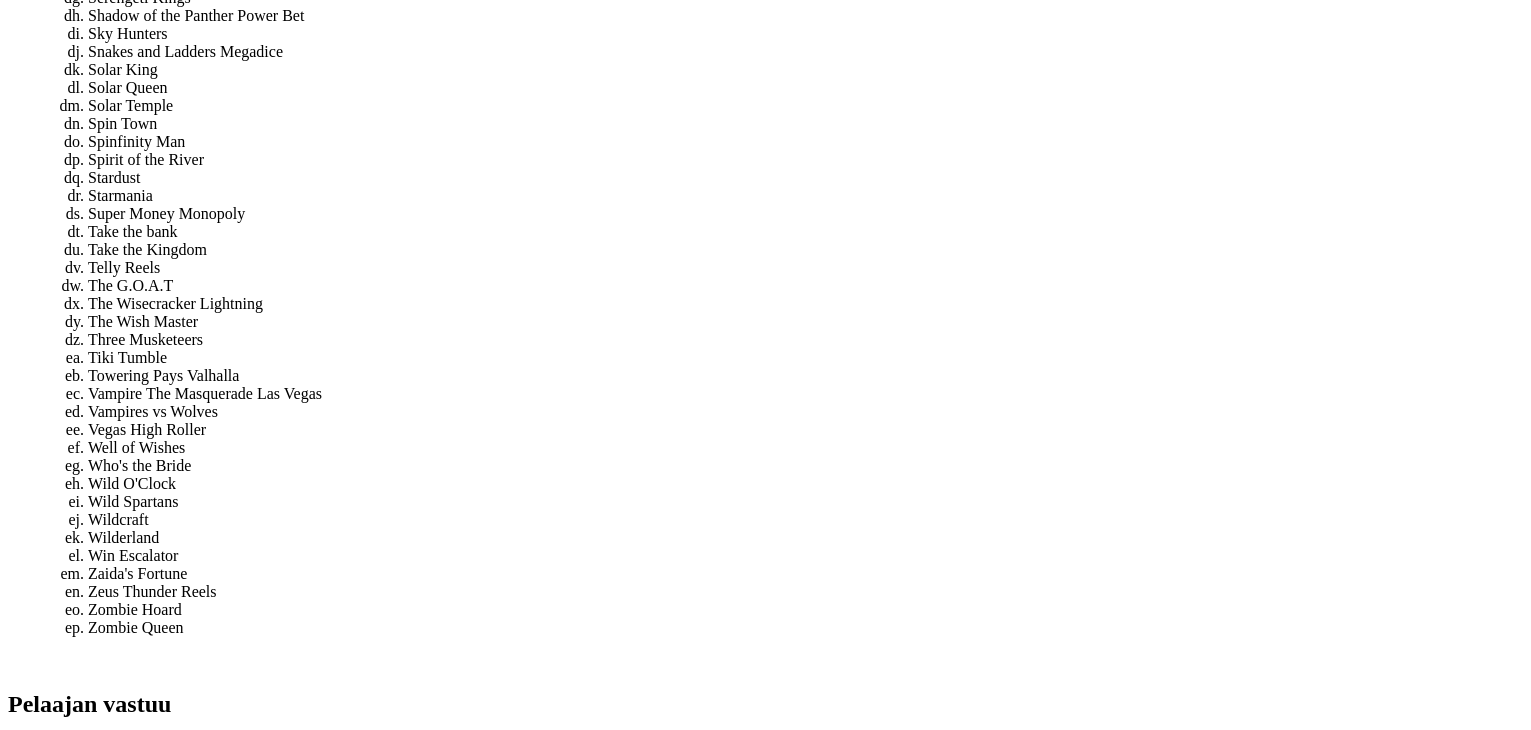 click on "Kasino" at bounding box center [70, -8548] 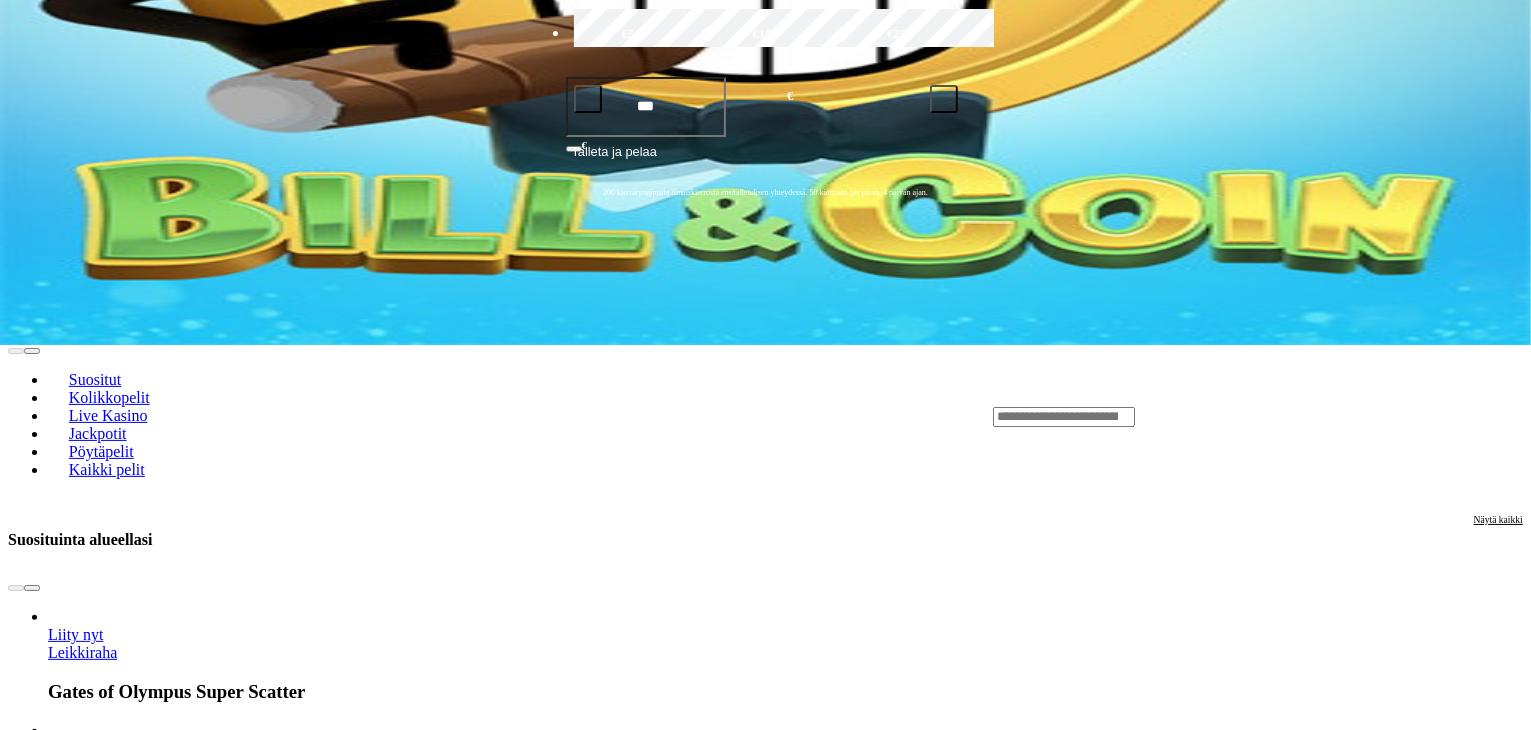 scroll, scrollTop: 0, scrollLeft: 0, axis: both 